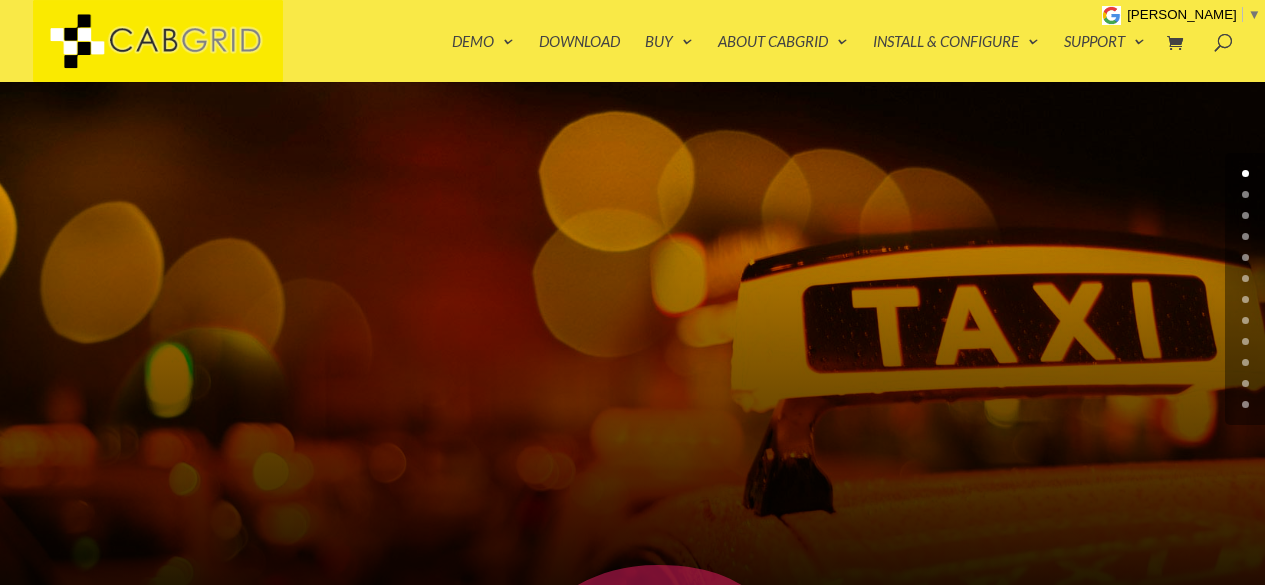 scroll, scrollTop: 0, scrollLeft: 0, axis: both 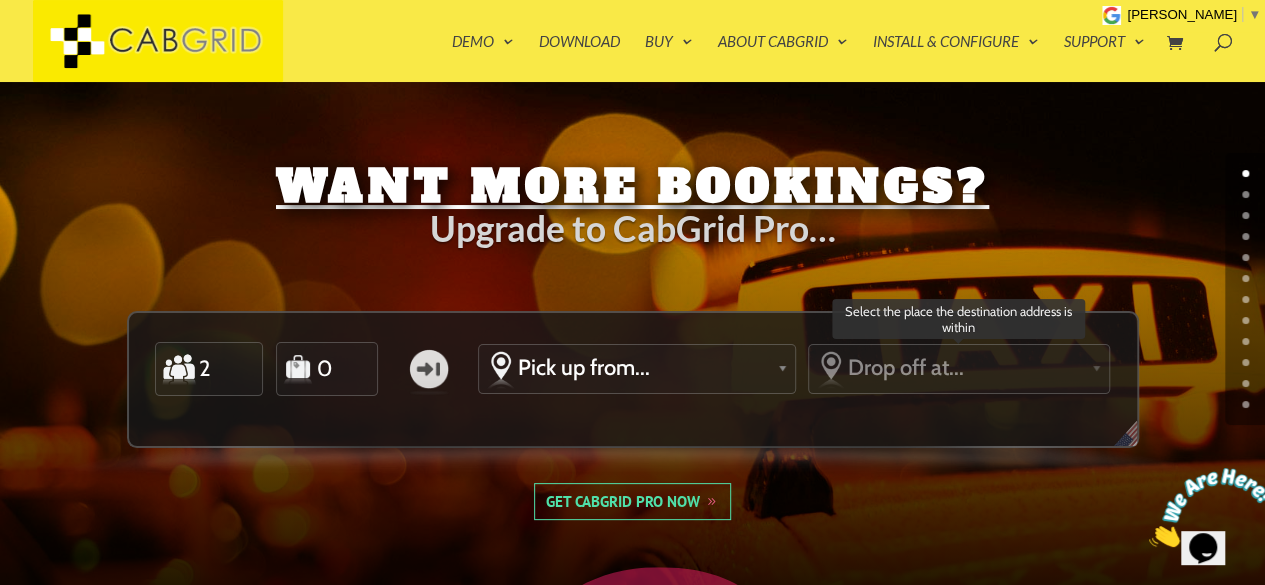 click on "Drop off at..." at bounding box center [965, 367] 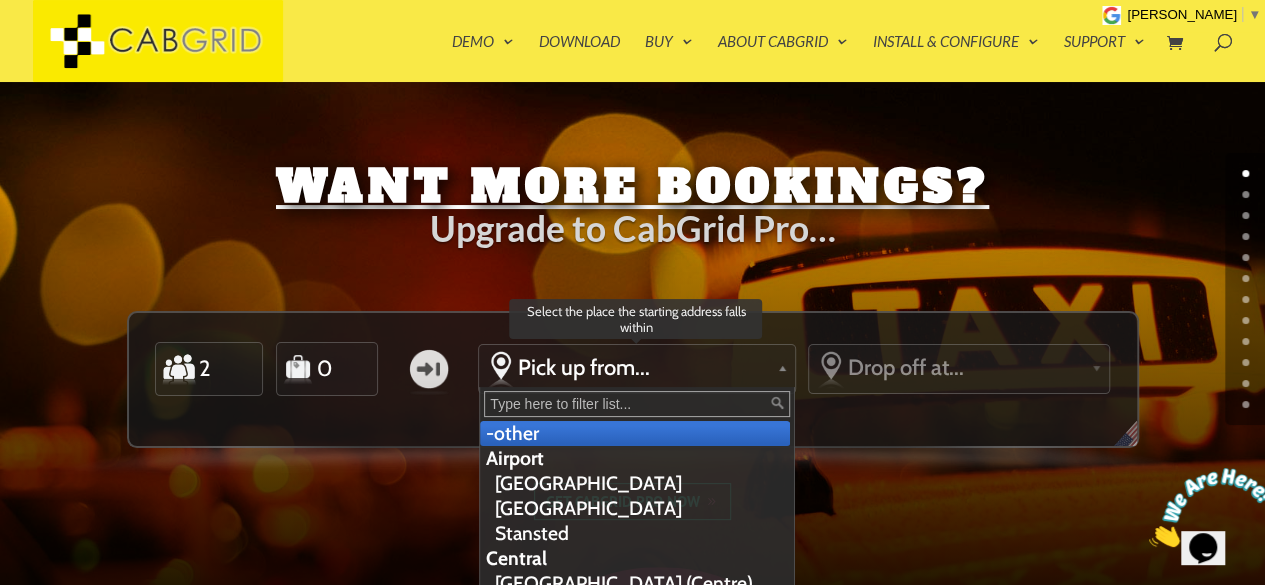 click on "Pick up from..." at bounding box center (643, 367) 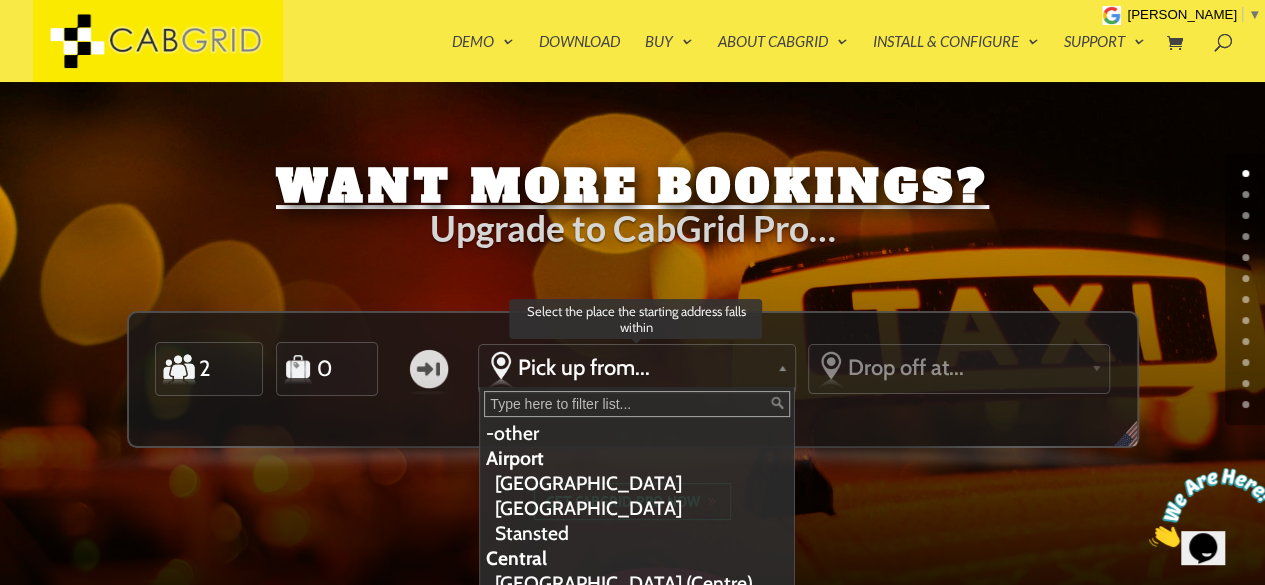 scroll, scrollTop: 0, scrollLeft: 0, axis: both 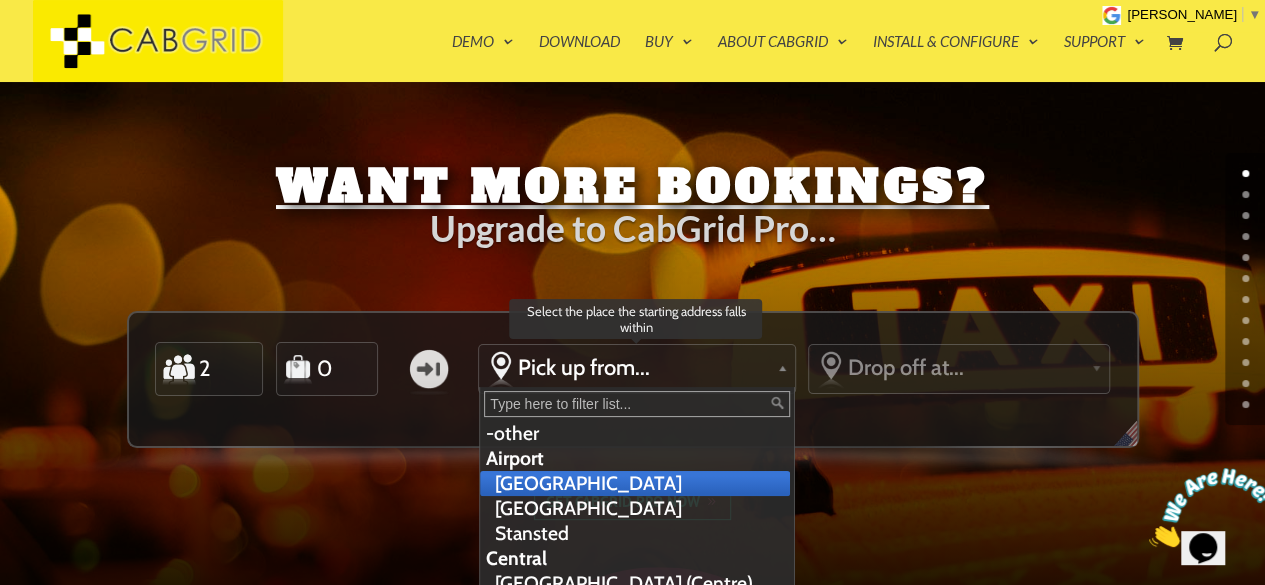 click on "[GEOGRAPHIC_DATA]" at bounding box center [634, 483] 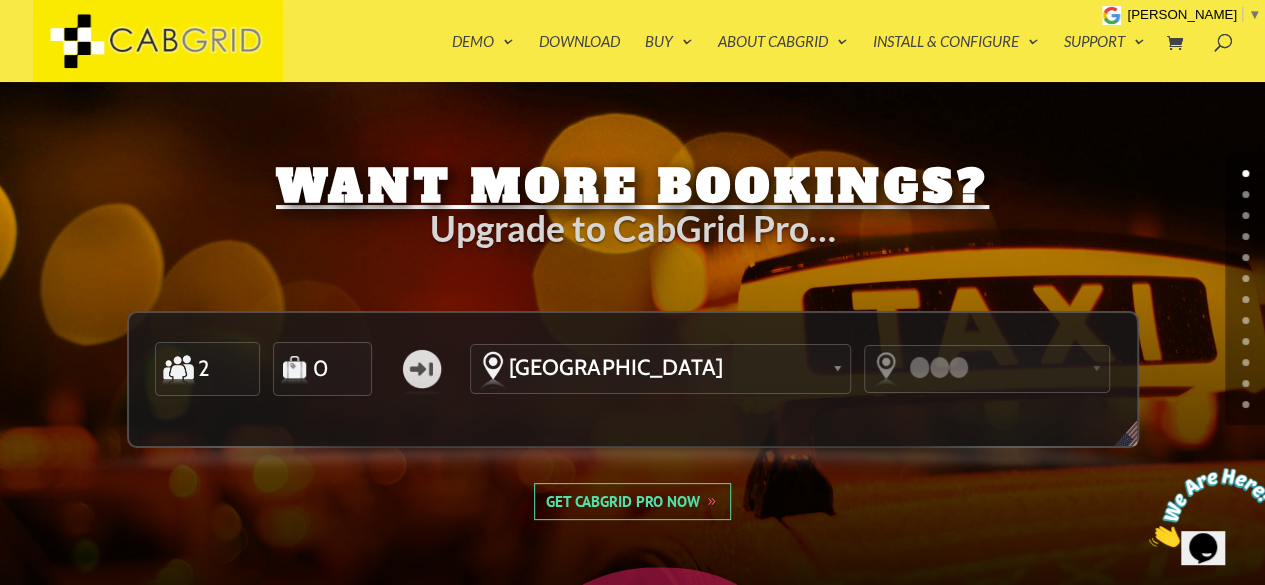 click at bounding box center (942, 367) 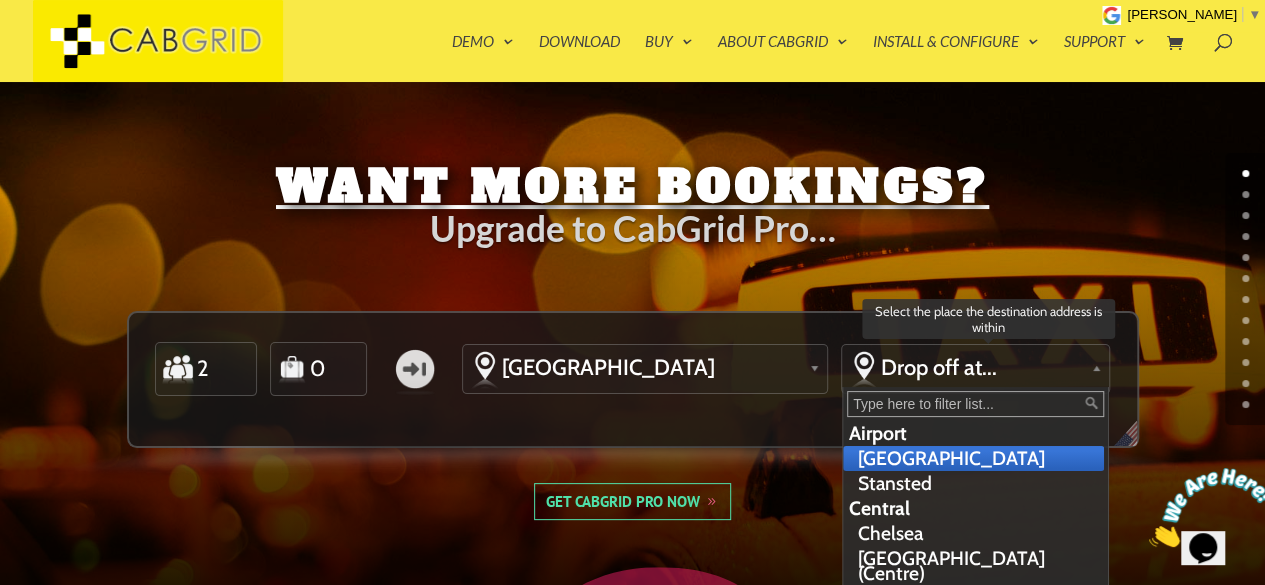 click on "Drop off at..." at bounding box center [981, 367] 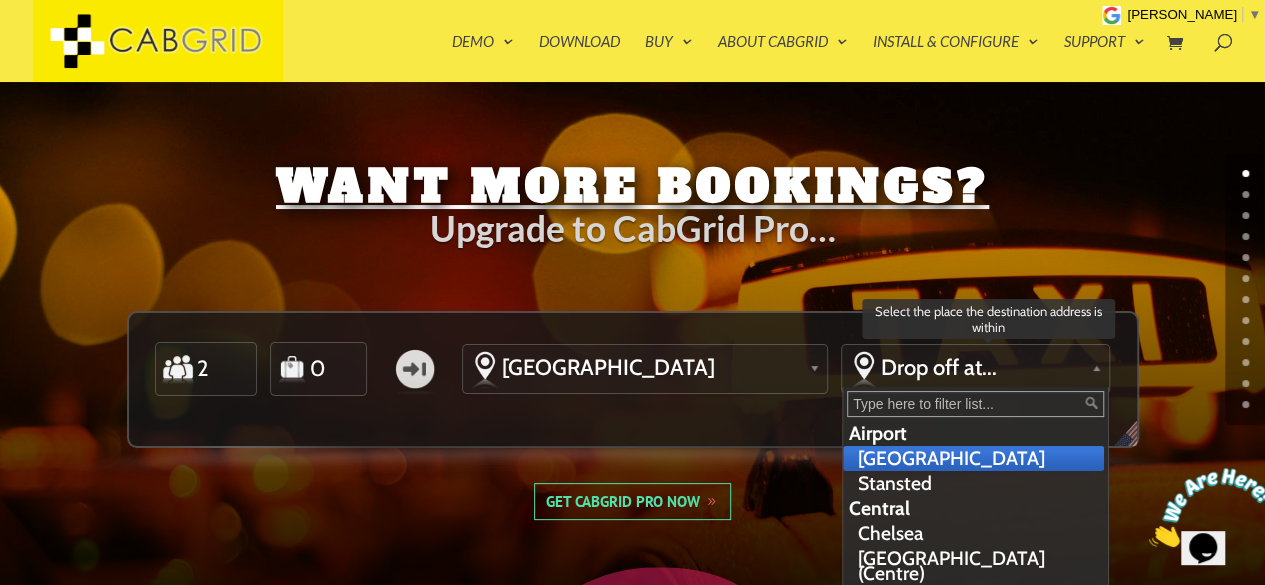 click on "[GEOGRAPHIC_DATA]" at bounding box center [973, 458] 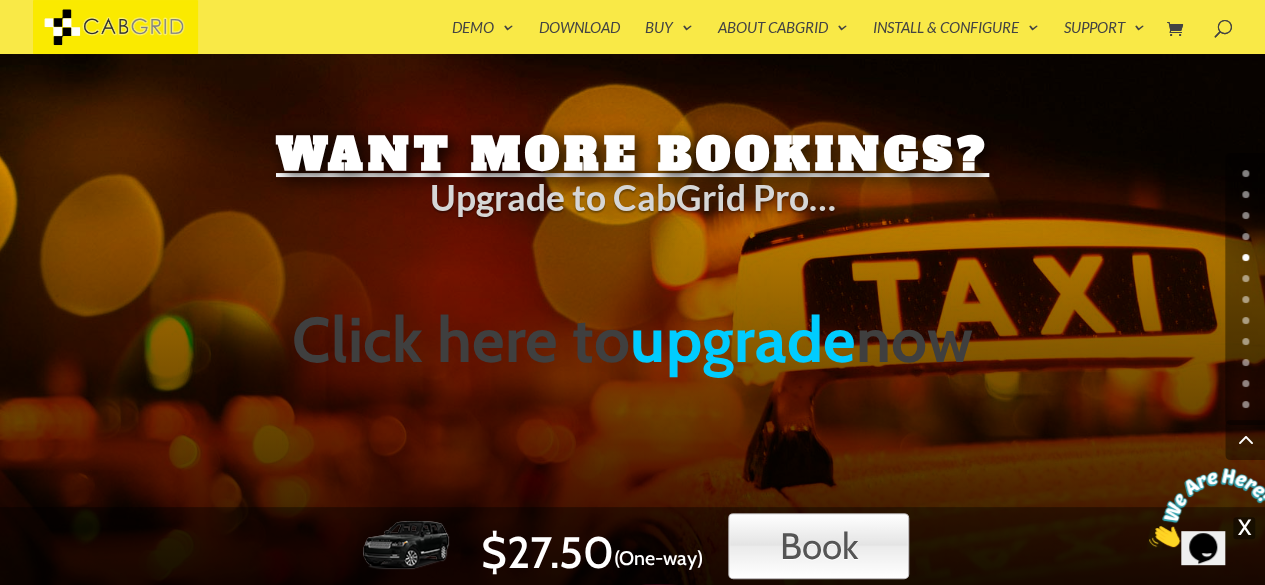scroll, scrollTop: 4608, scrollLeft: 0, axis: vertical 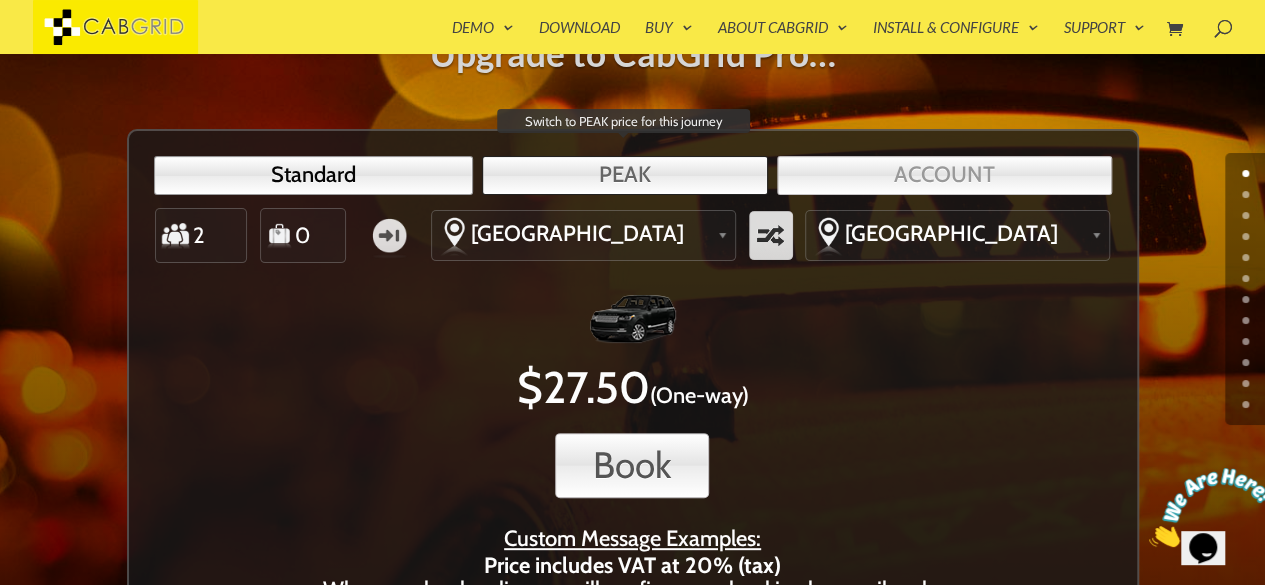 click on "PEAK" at bounding box center (625, 175) 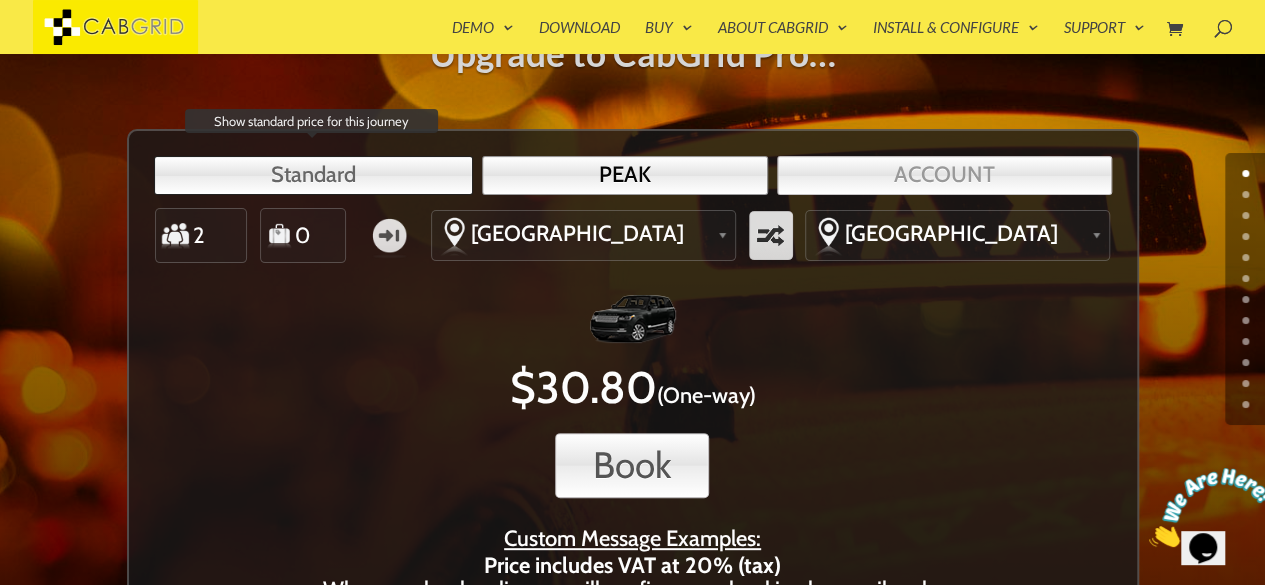 click on "Standard" at bounding box center (313, 175) 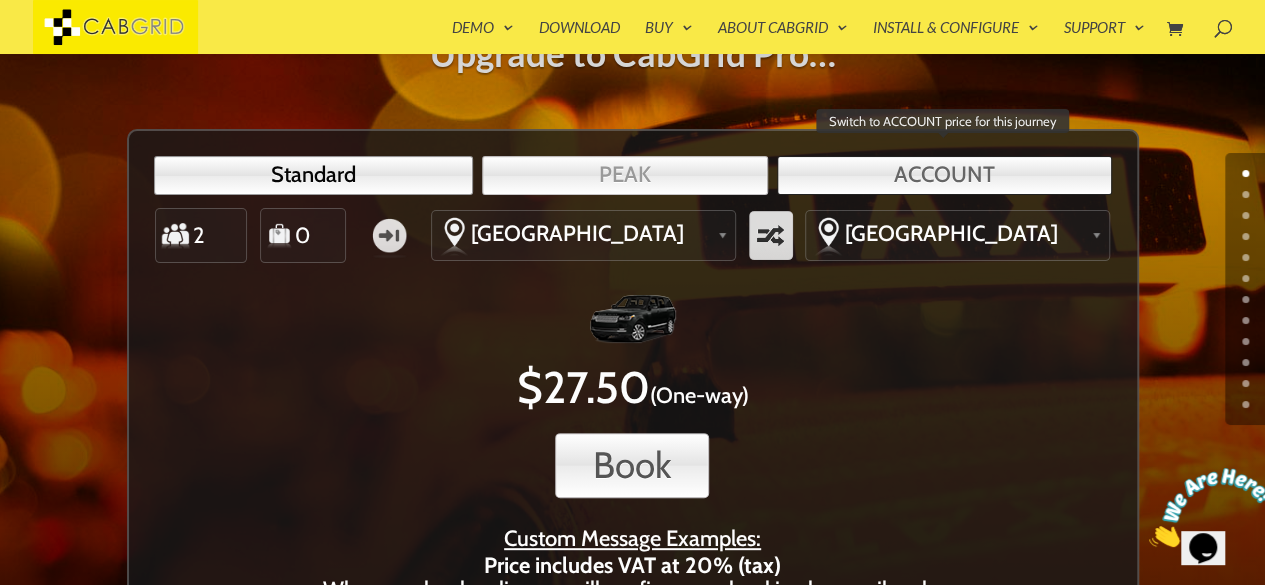 click on "ACCOUNT" at bounding box center (944, 175) 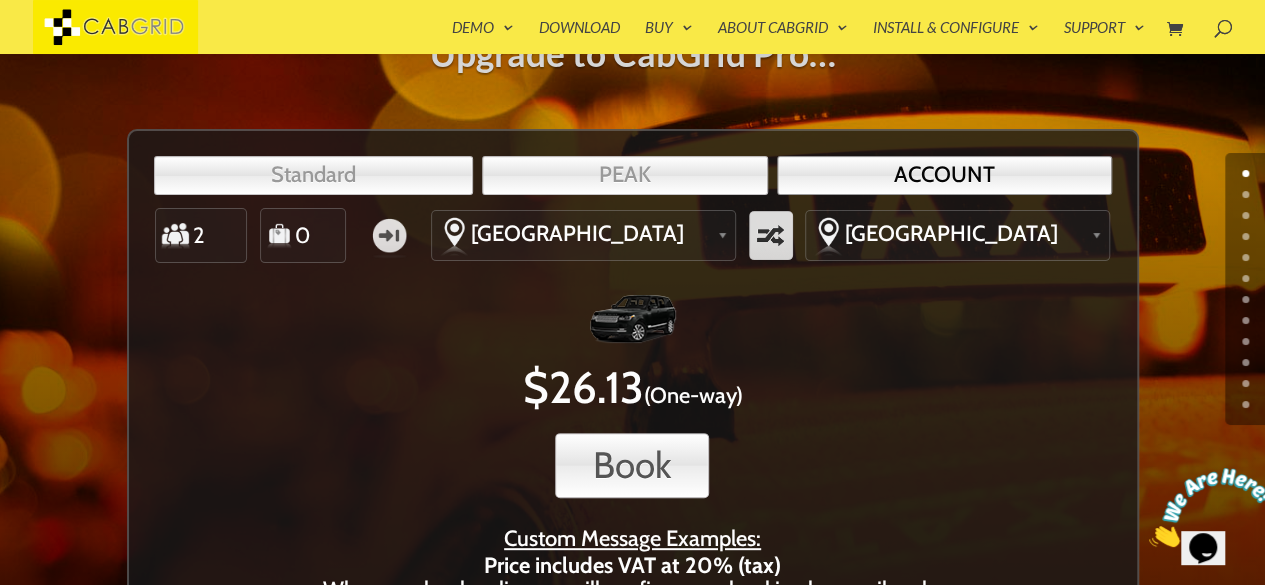click on "1" at bounding box center [1245, 194] 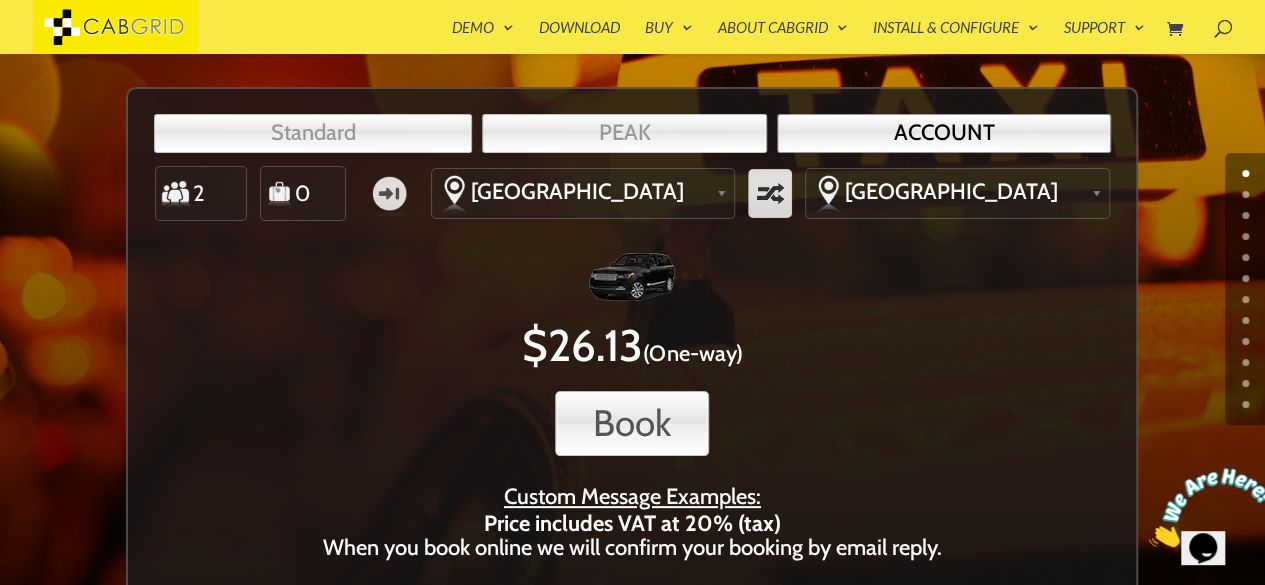 scroll, scrollTop: 238, scrollLeft: 0, axis: vertical 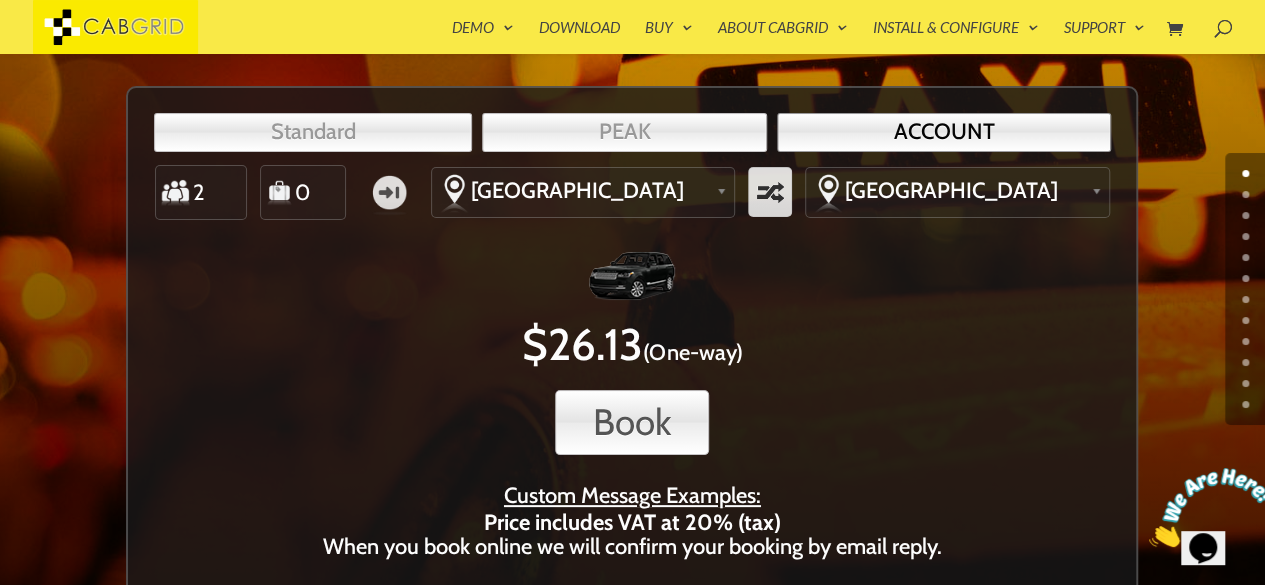 click on "1" at bounding box center [1245, 194] 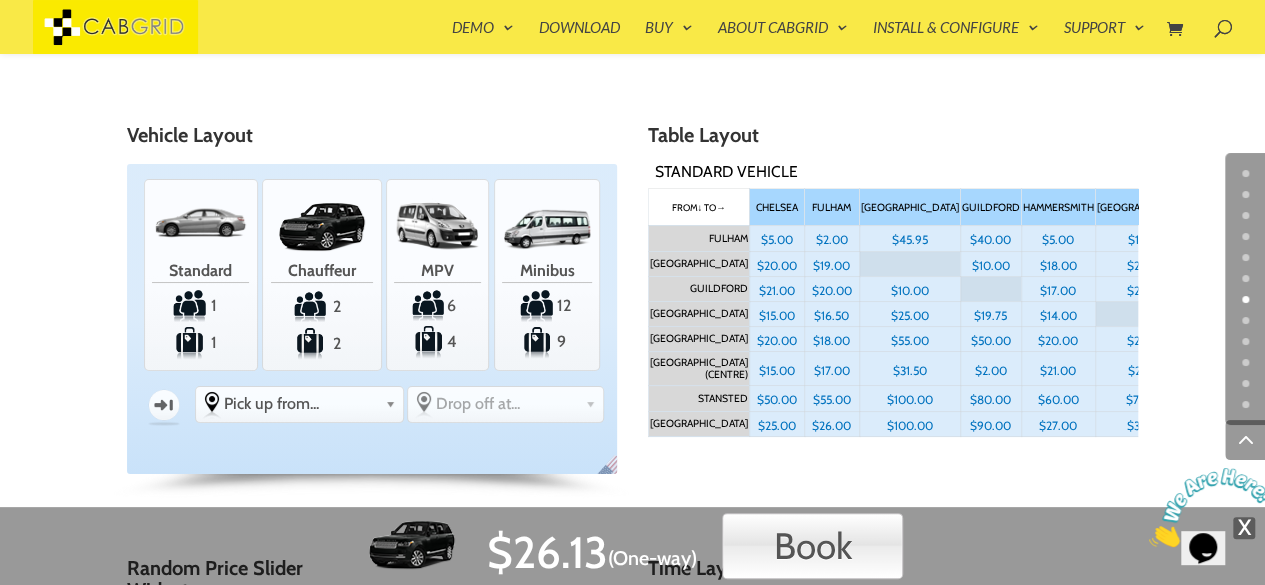 scroll, scrollTop: 7480, scrollLeft: 0, axis: vertical 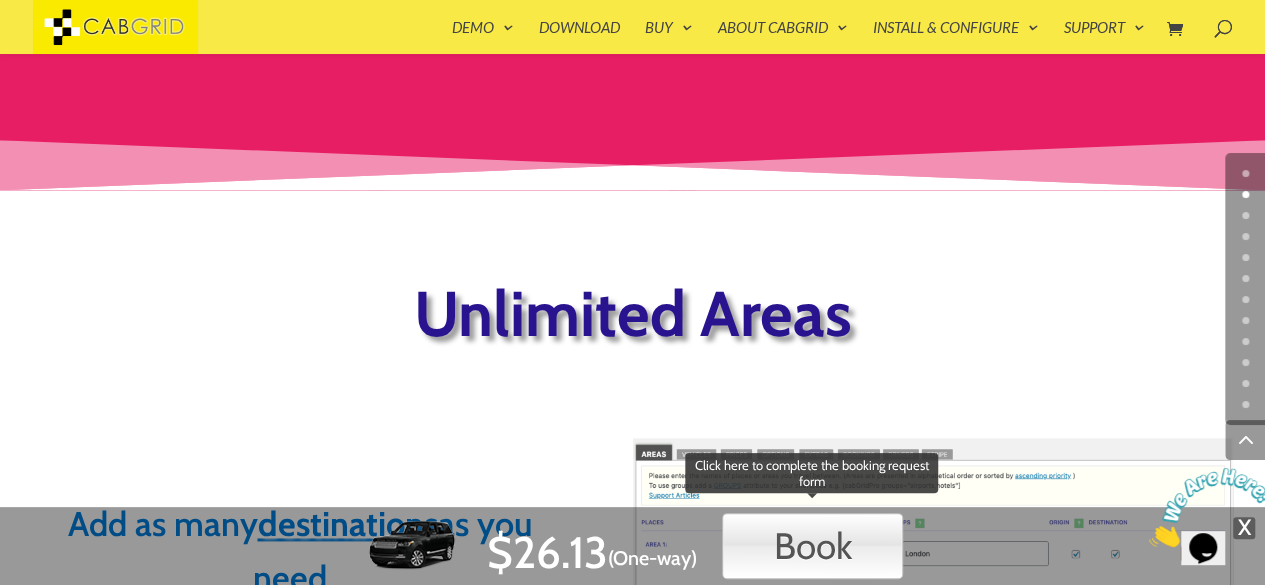 click on "Book" at bounding box center (812, 546) 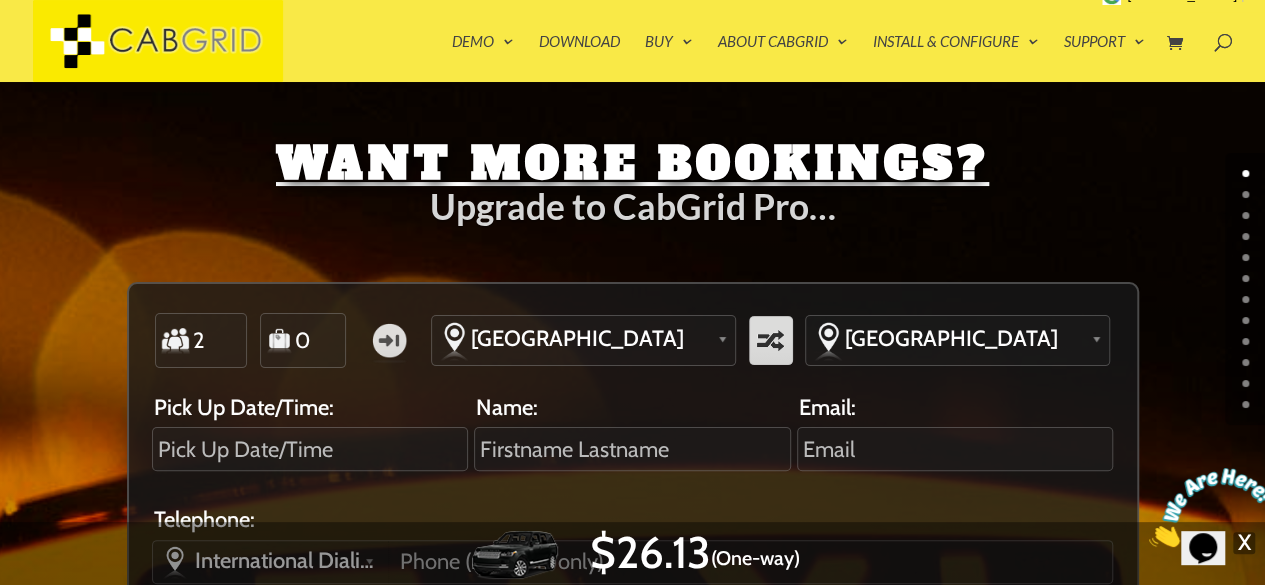 scroll, scrollTop: 0, scrollLeft: 0, axis: both 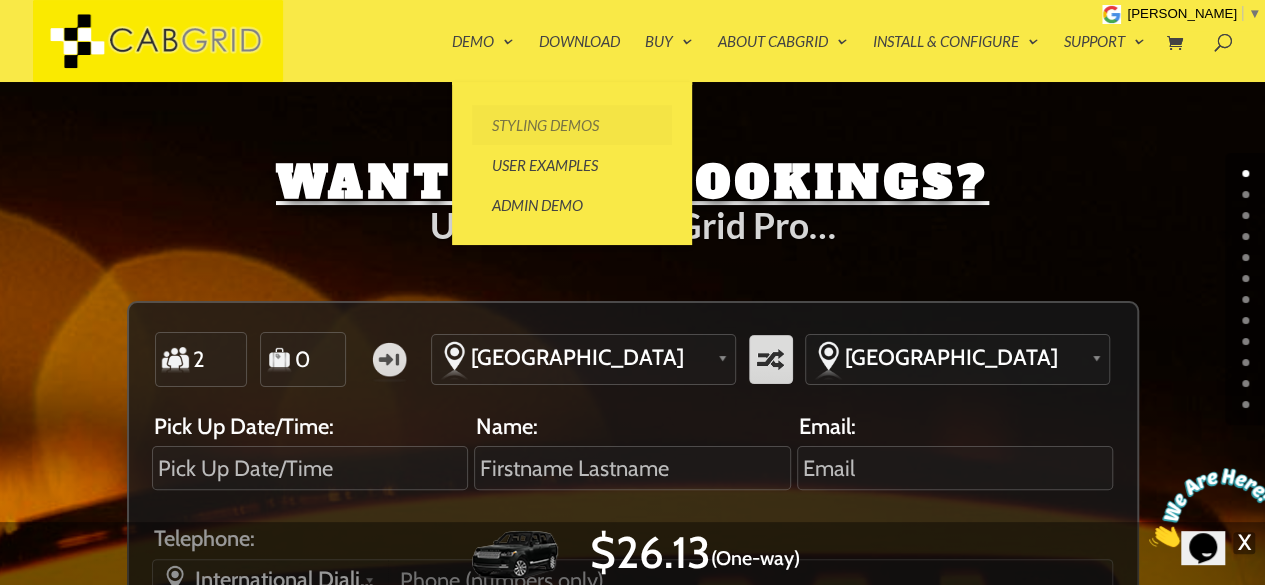 click on "Styling Demos" at bounding box center (572, 125) 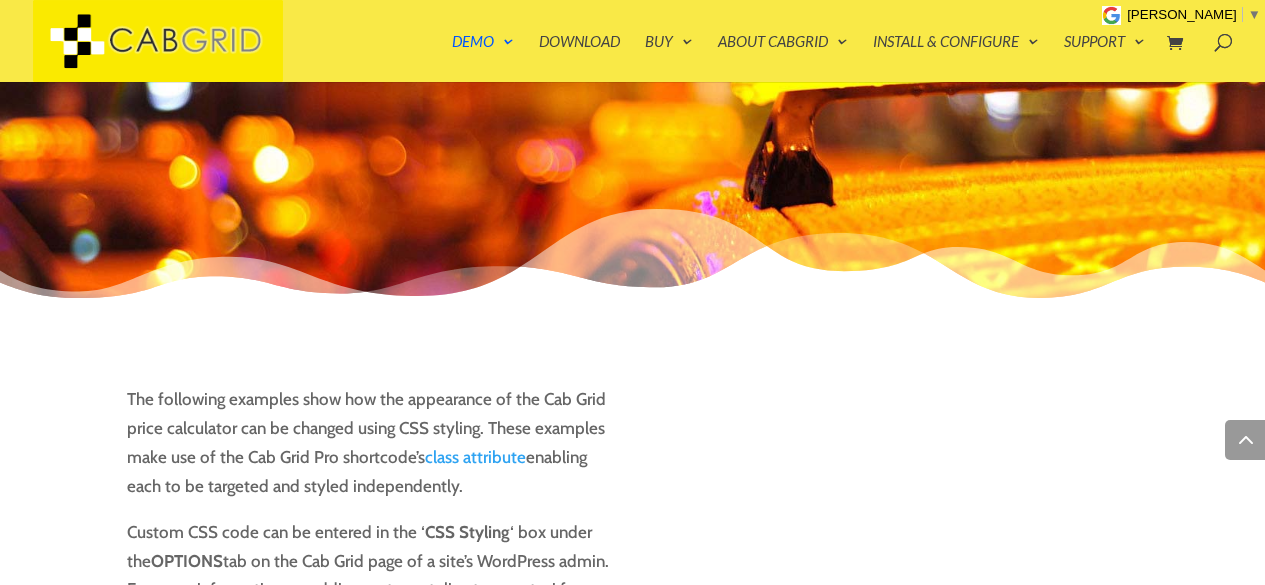 scroll, scrollTop: 778, scrollLeft: 0, axis: vertical 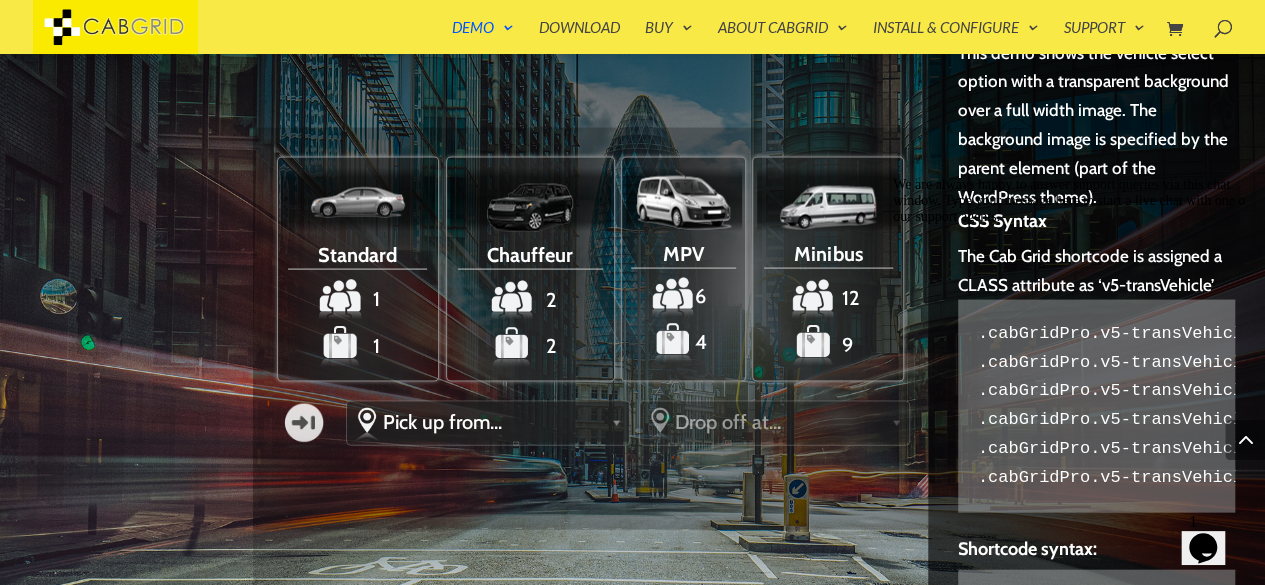 click on "Demo
Styling Demos
User Examples
Admin Demo
Download
Buy
CabGrid Pro
Stripe Payment Processing
Booking Management
Driver Dispatch
About CabGrid
Basic vs Pro Comparison
CabGrid Free Features
CabGrid Pro Features
Add On Plugins
Development Roadmap
About CabGrid
News
Install & Configure
CabGrid
Stripe Integration
Stripe Integration (v1)
Stripe Integration (v2)
Stripe Integration (v3)
Booking Management
Driver Dispatch Add-on Setup
Setup WordPress
Utilities
Booking Form Builder
Style Builder
Support
Knowledge-base & Contact
Troubleshooting
Tutorial Videos
Custom Styles
Translations
Add-On Support
What’s New?
Hire Us – We can help!
Select Page
Demo
Styling Demos
User Examples
Admin Demo
Download
Buy
CabGrid Pro
Stripe Payment Processing
Booking Management
Driver Dispatch
About CabGrid
Basic vs Pro Comparison" at bounding box center [632, 11049] 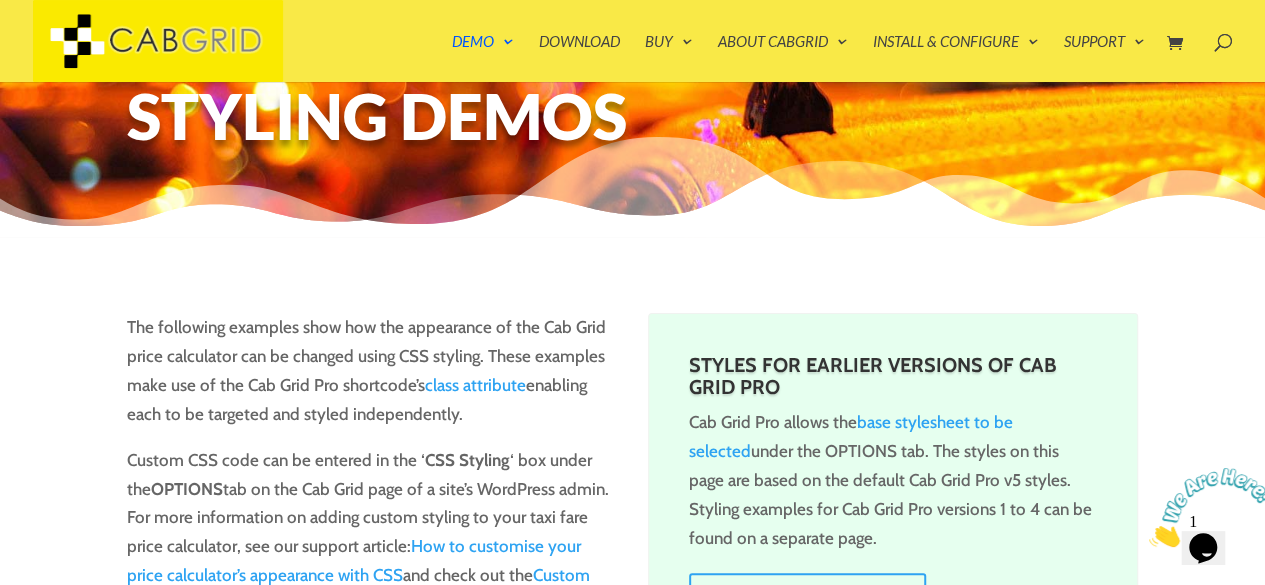 scroll, scrollTop: 0, scrollLeft: 0, axis: both 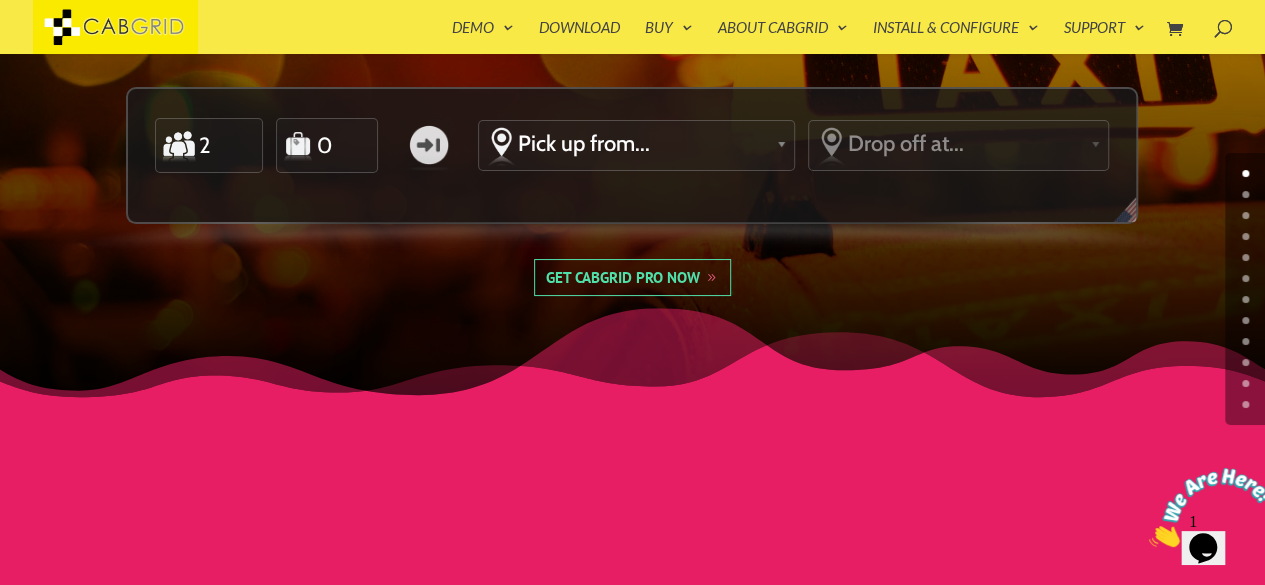 click on "Get CabGrid Pro Now" at bounding box center (632, 277) 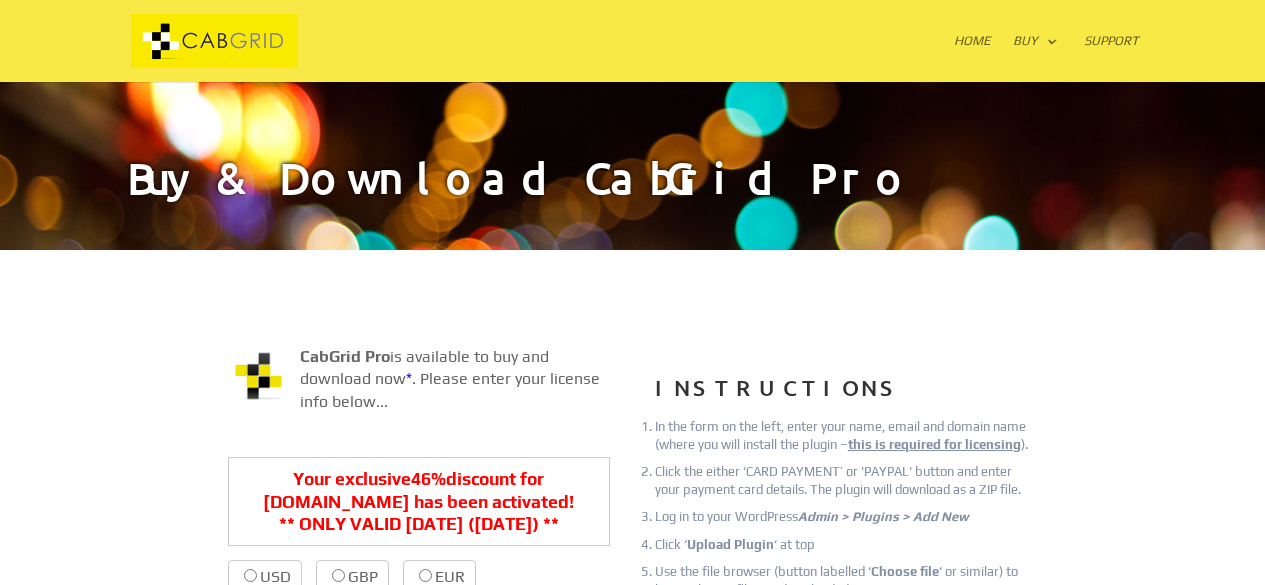 scroll, scrollTop: 0, scrollLeft: 0, axis: both 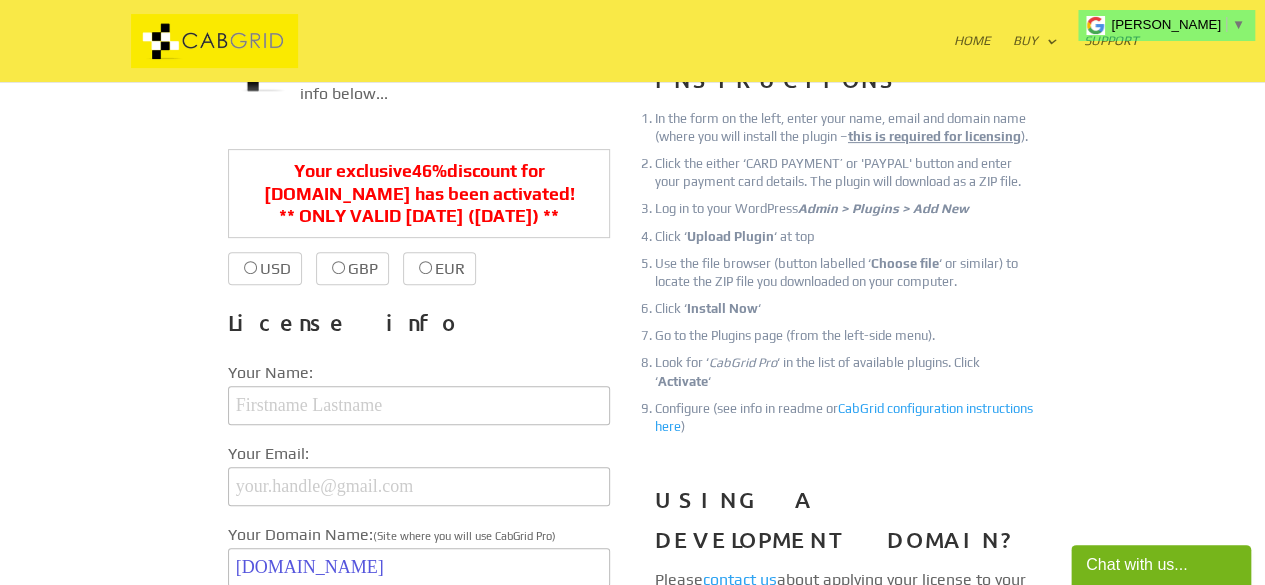 click on "USD  $39.99 $21.60" at bounding box center [250, 267] 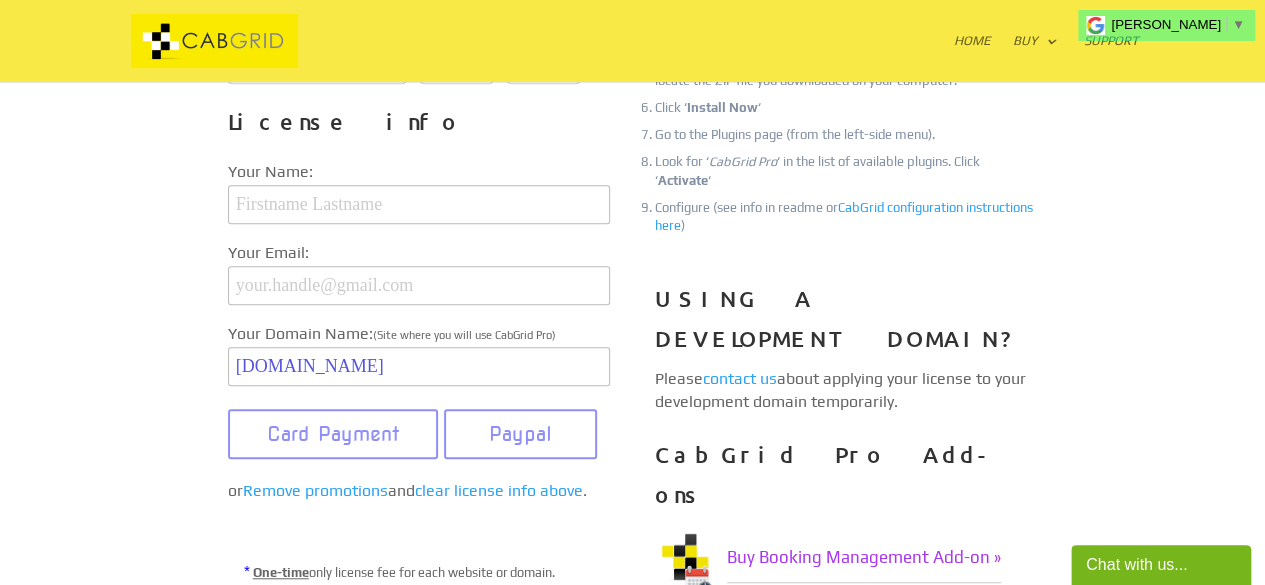 scroll, scrollTop: 503, scrollLeft: 0, axis: vertical 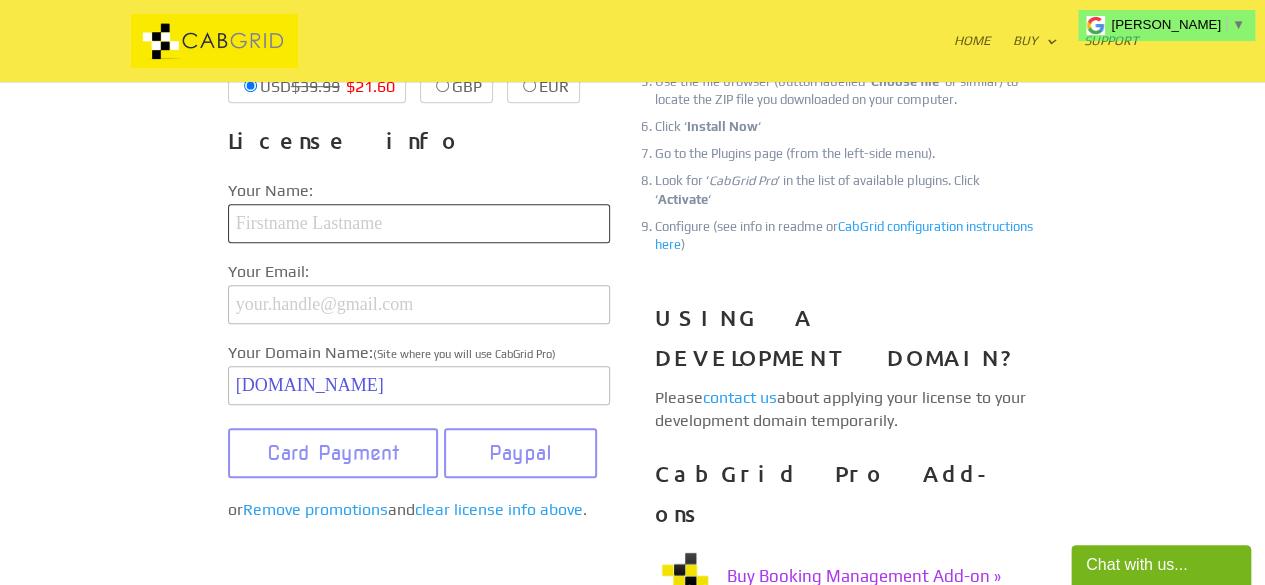 click at bounding box center [419, 223] 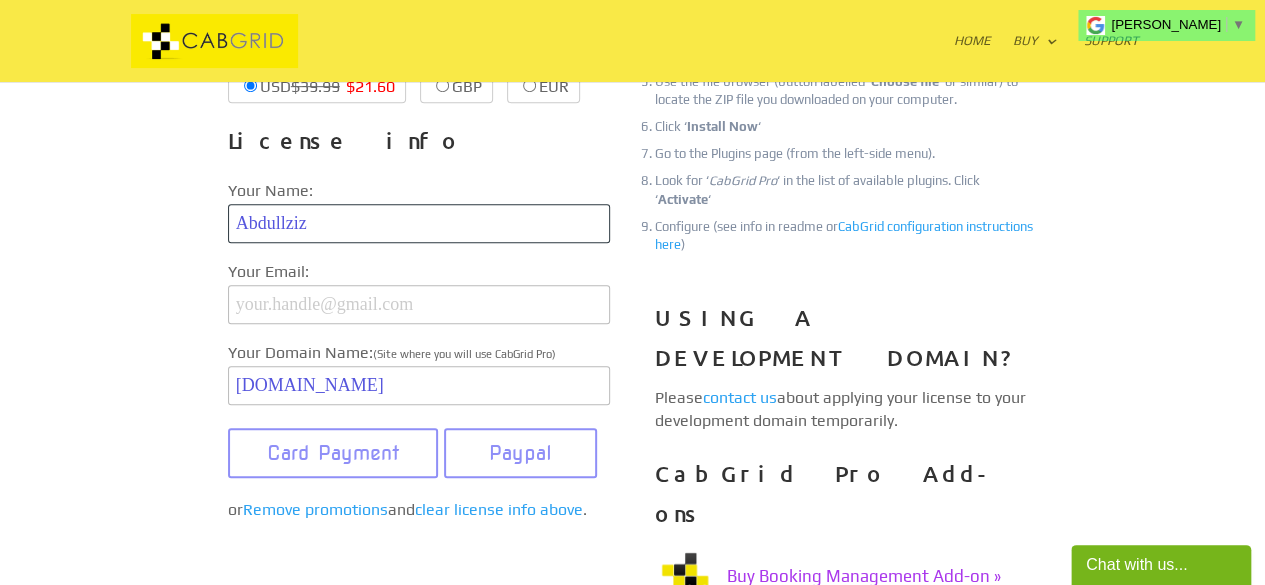 type on "Abdullziz" 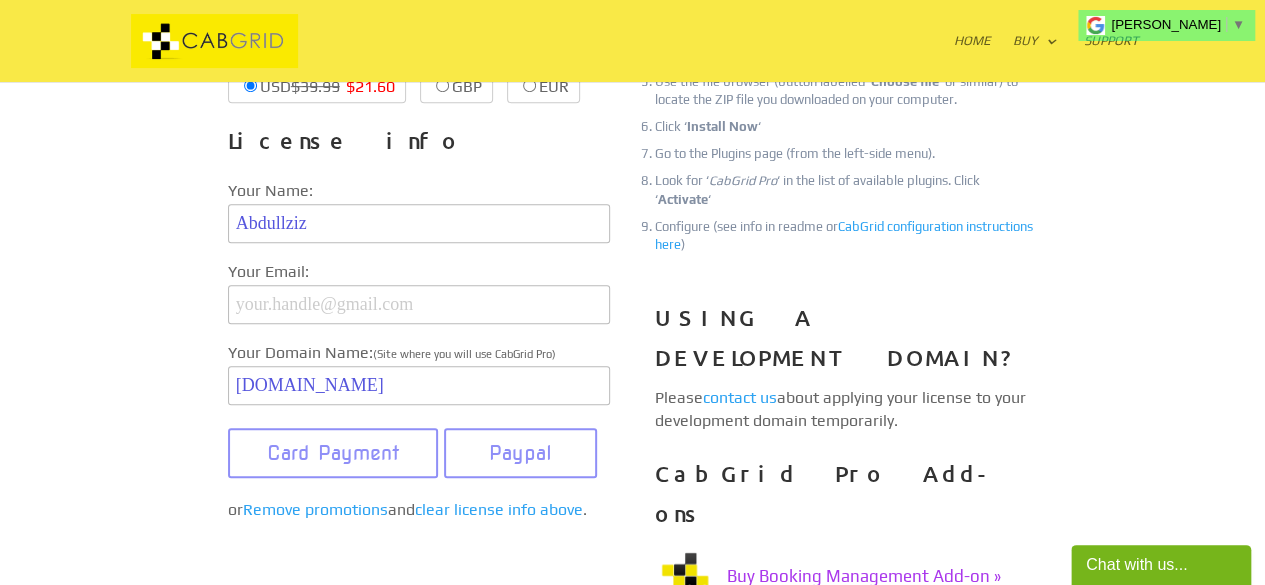 click at bounding box center [419, 304] 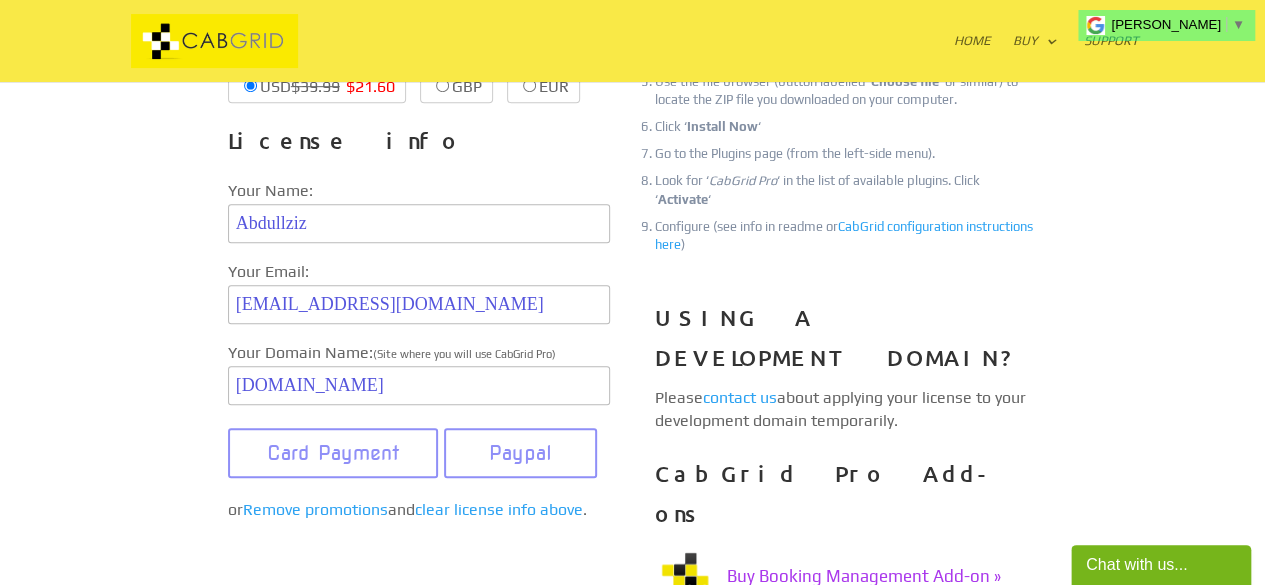 type on "abdullazizhusseinhassan@gmail.com" 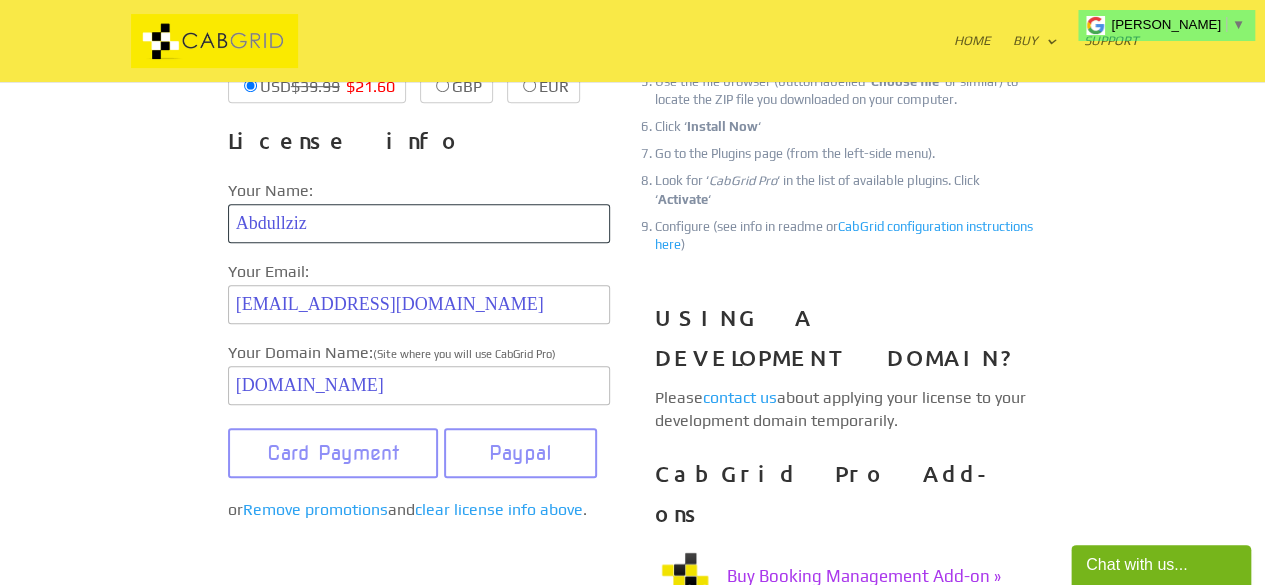 click on "Abdullziz" at bounding box center [419, 223] 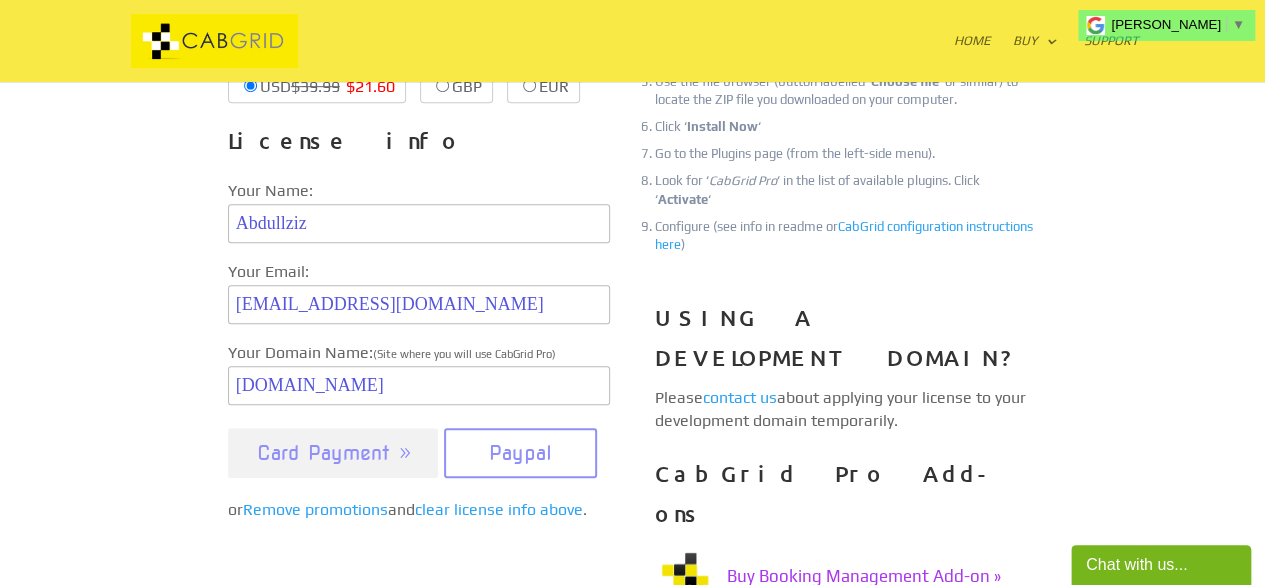 click on "Card Payment" at bounding box center (333, 453) 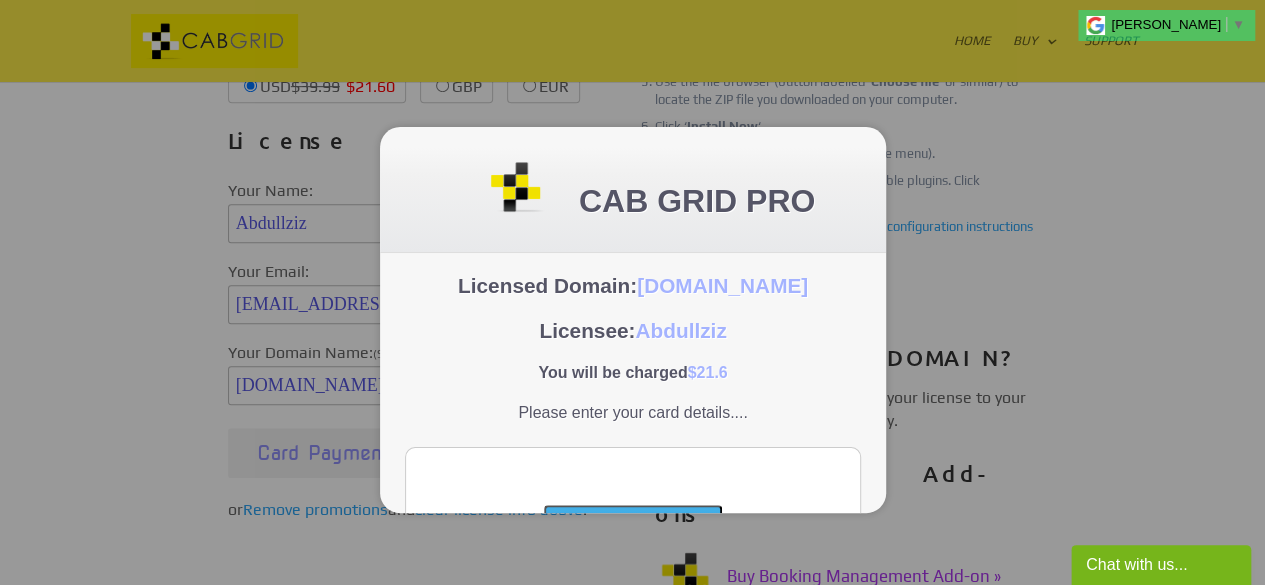 scroll, scrollTop: 0, scrollLeft: 0, axis: both 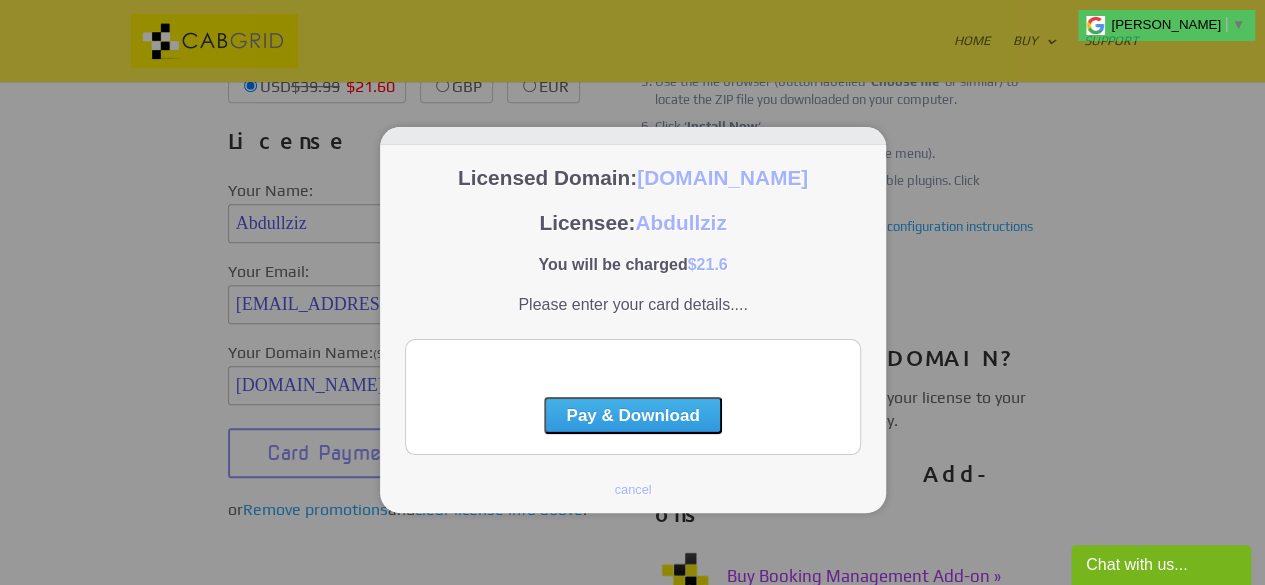 click on "Pay & Download" at bounding box center [631, 414] 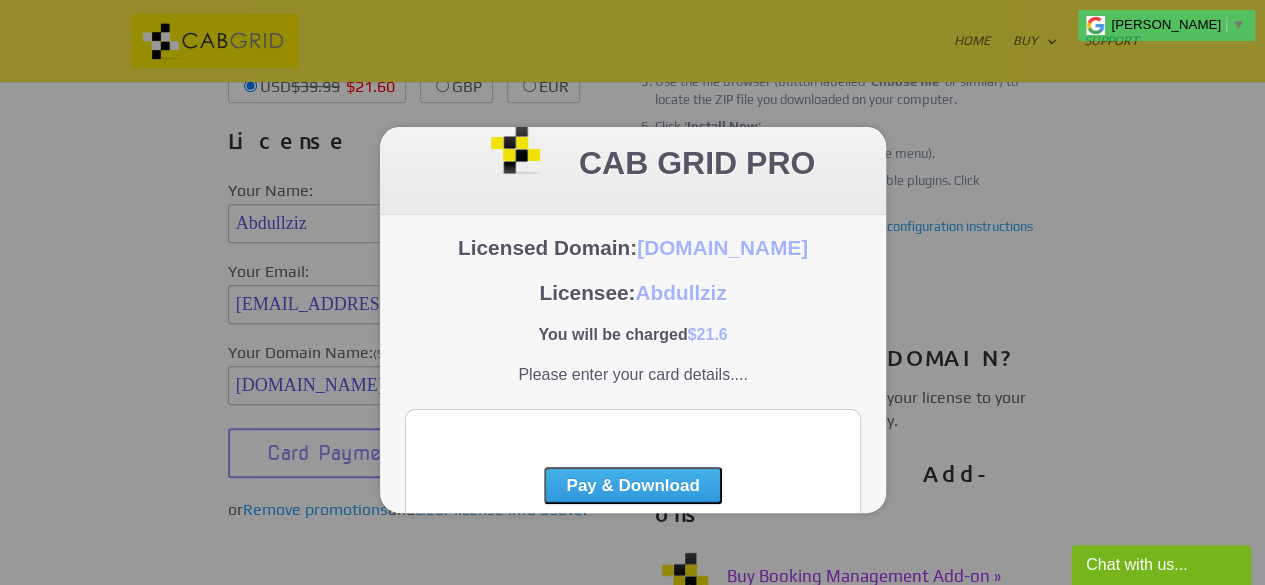 scroll, scrollTop: 0, scrollLeft: 0, axis: both 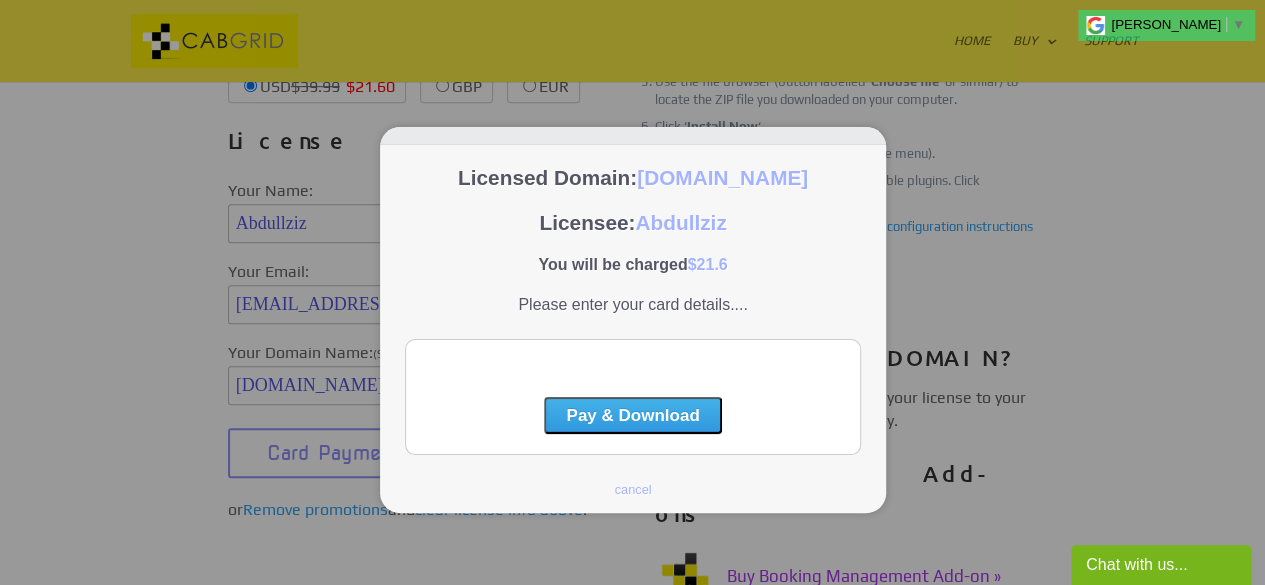 click at bounding box center [632, 292] 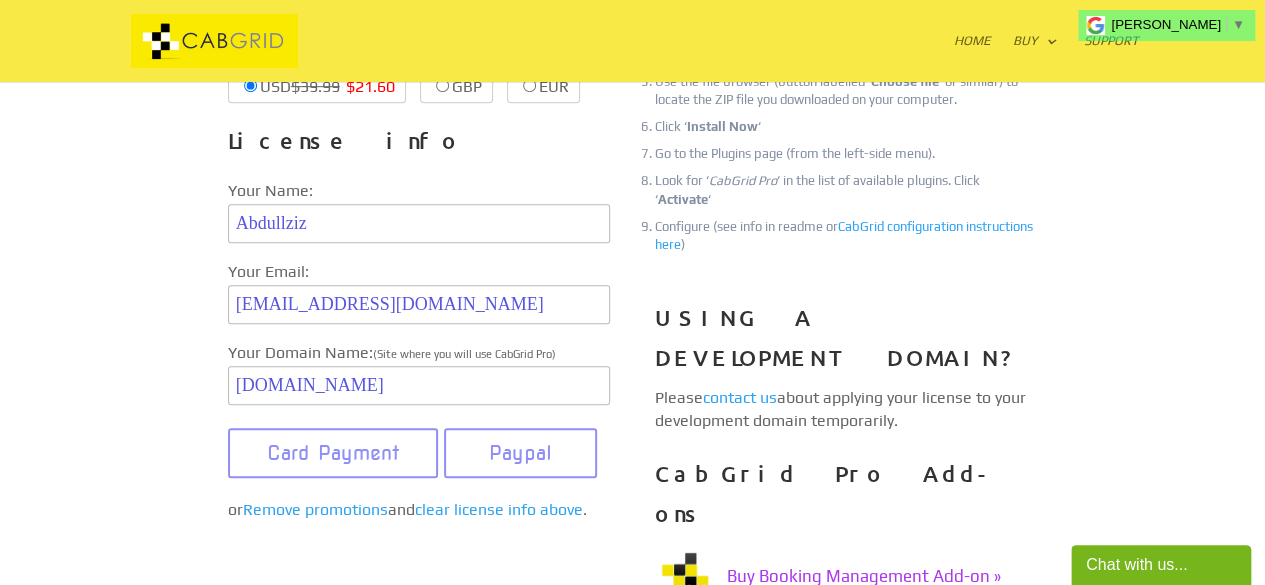 scroll, scrollTop: 0, scrollLeft: 0, axis: both 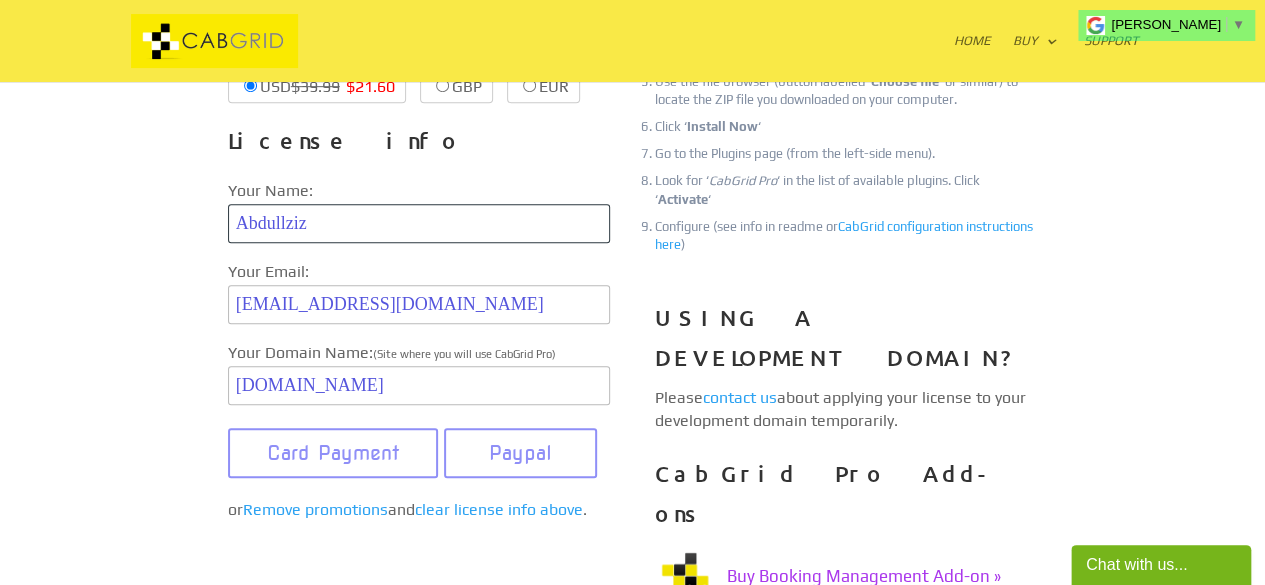 click on "Abdullziz" at bounding box center [419, 223] 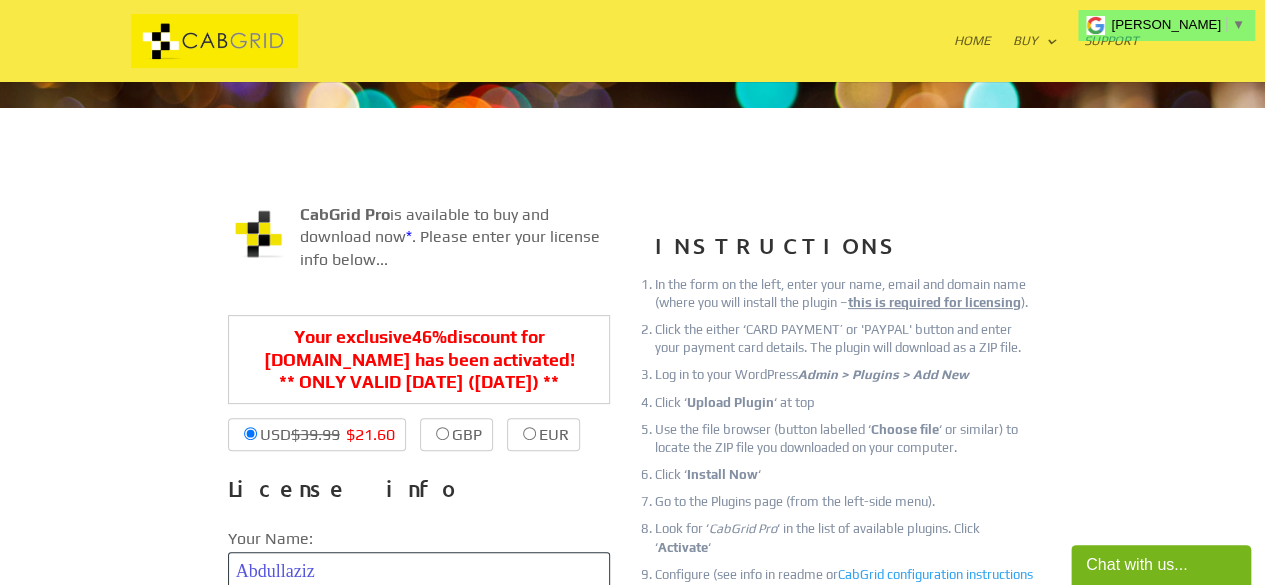 scroll, scrollTop: 134, scrollLeft: 0, axis: vertical 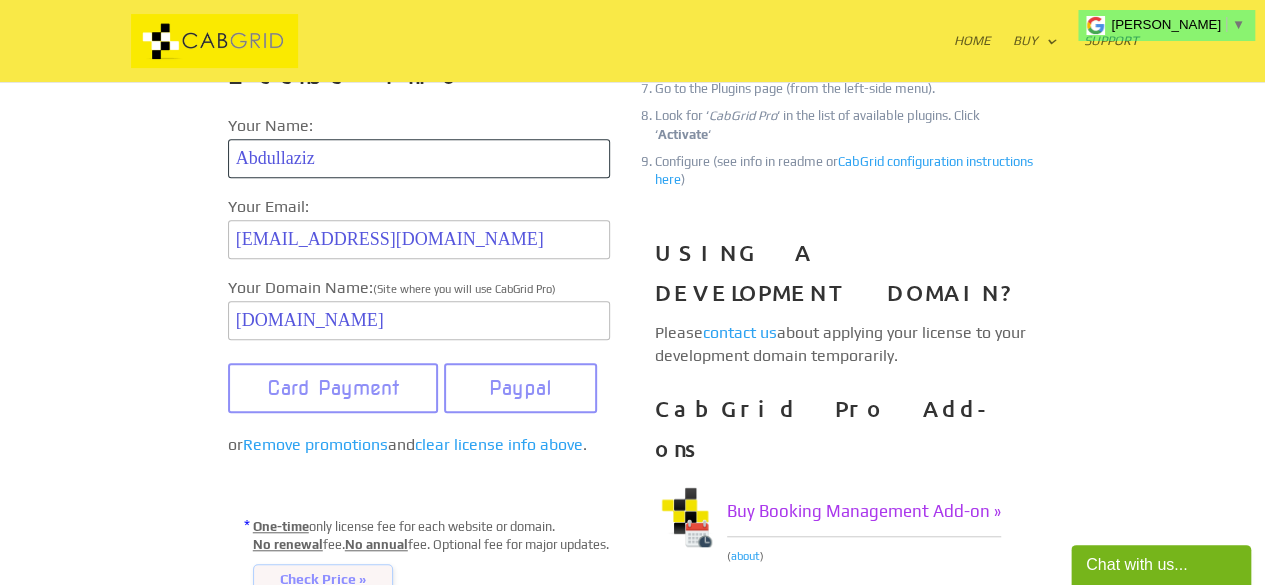 click on "Abdullaziz" at bounding box center (419, 158) 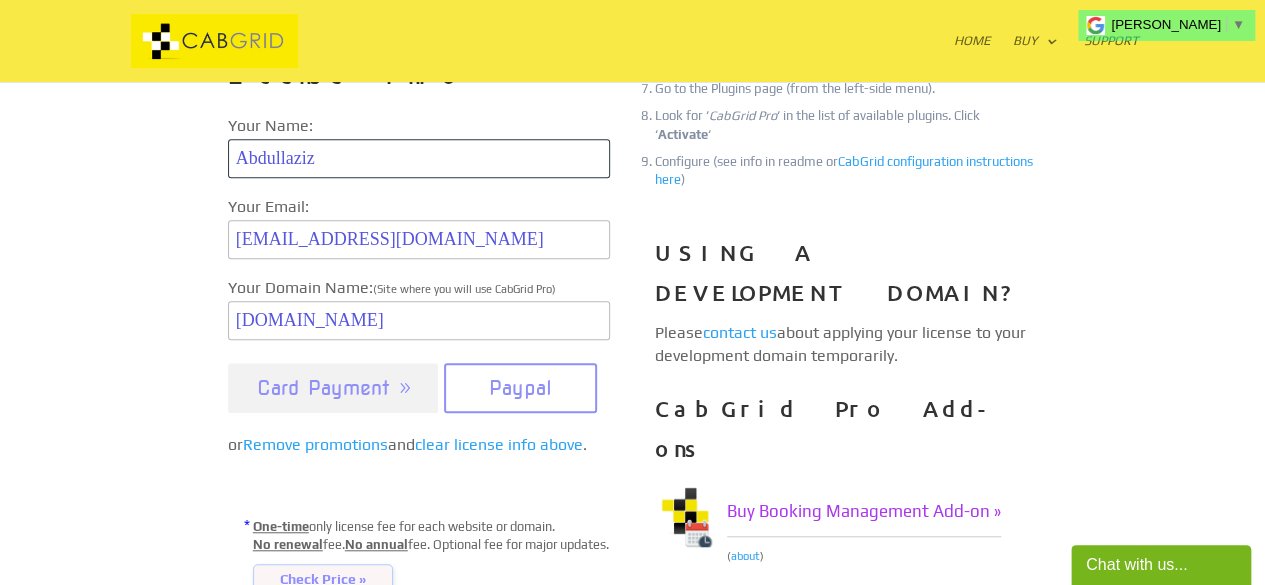 type on "Abdullaziz" 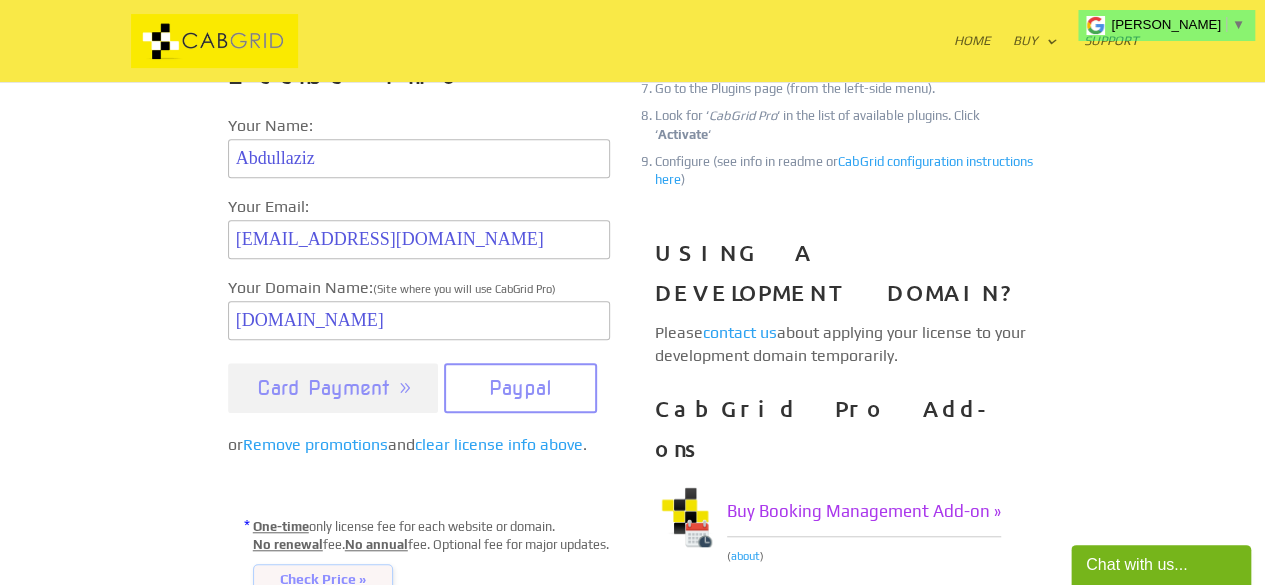 click on "Card Payment" at bounding box center (333, 388) 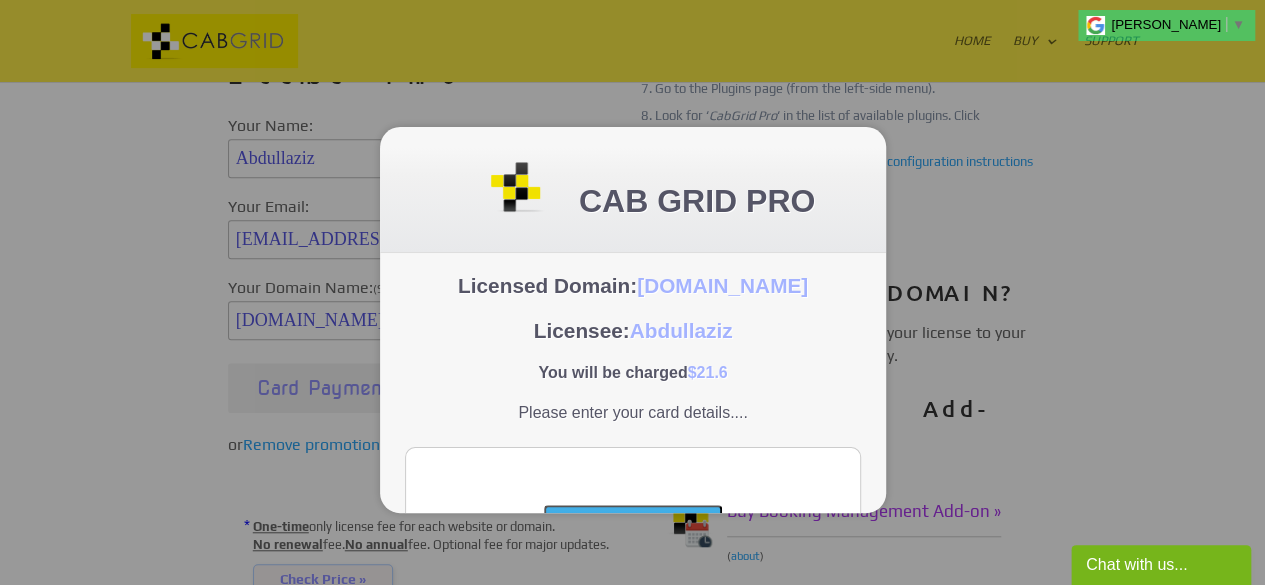 scroll, scrollTop: 0, scrollLeft: 0, axis: both 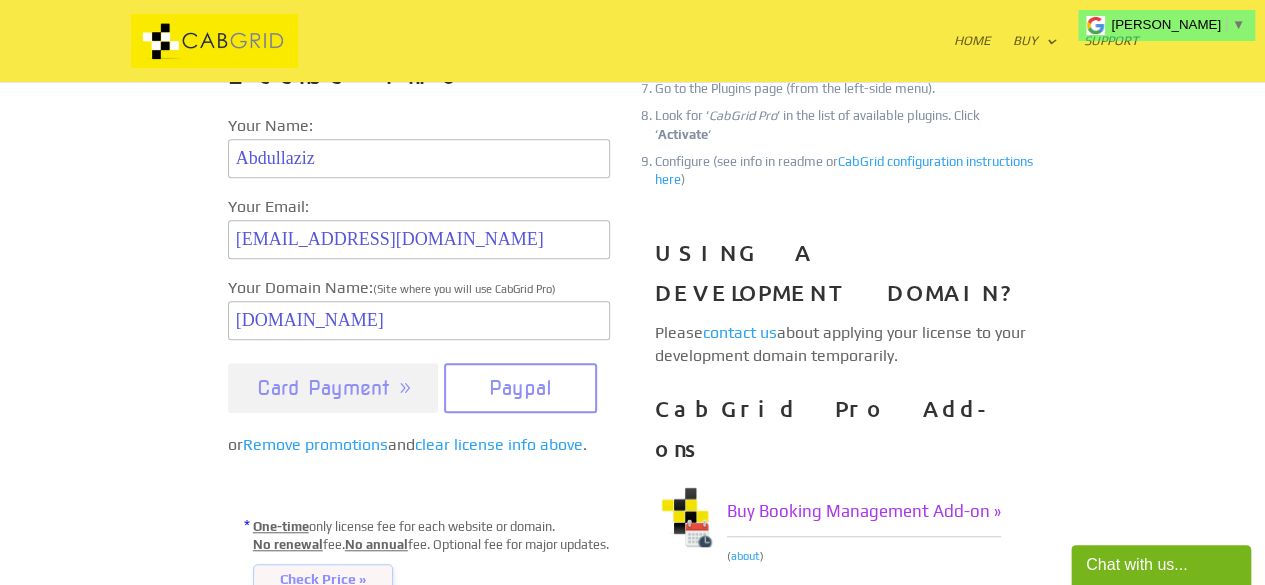 click on "Card Payment" at bounding box center [333, 388] 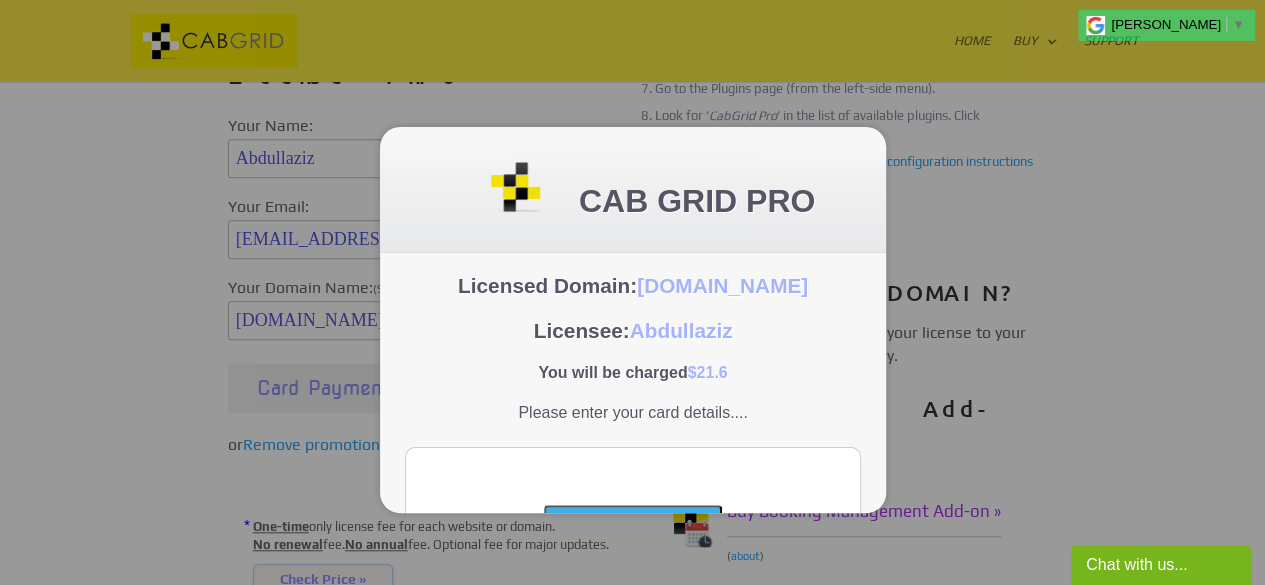 scroll, scrollTop: 0, scrollLeft: 0, axis: both 